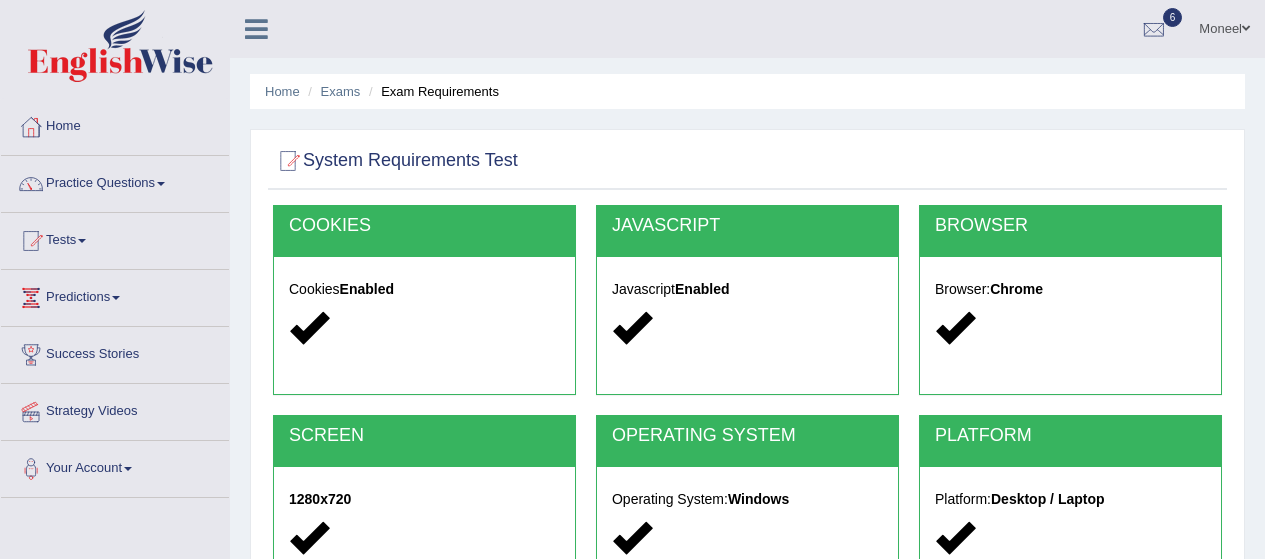 scroll, scrollTop: 420, scrollLeft: 0, axis: vertical 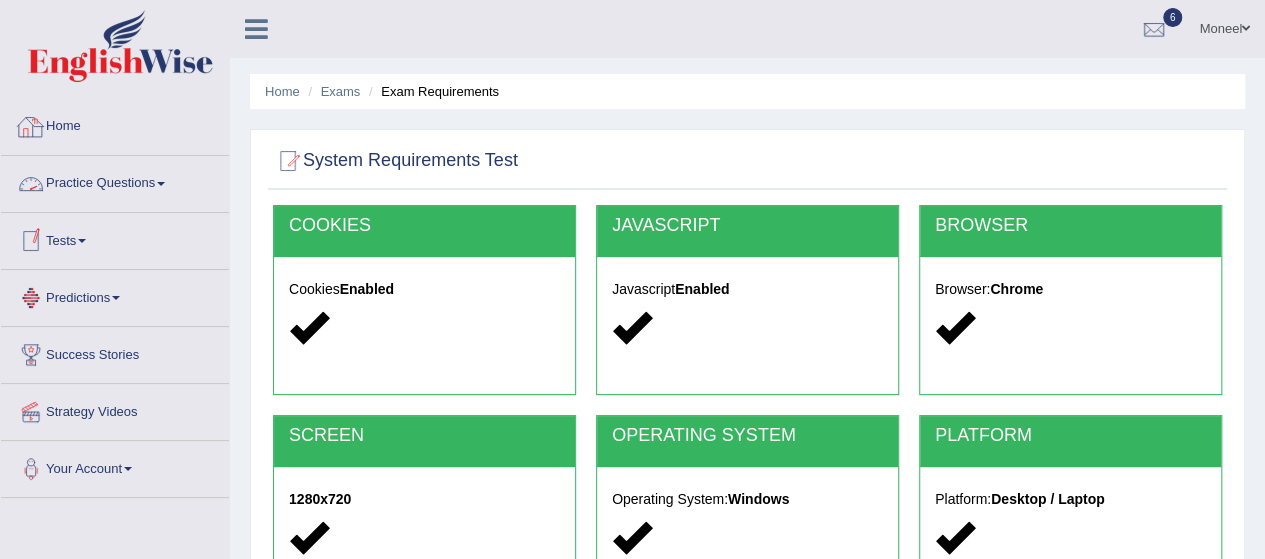 click on "Home" at bounding box center (115, 124) 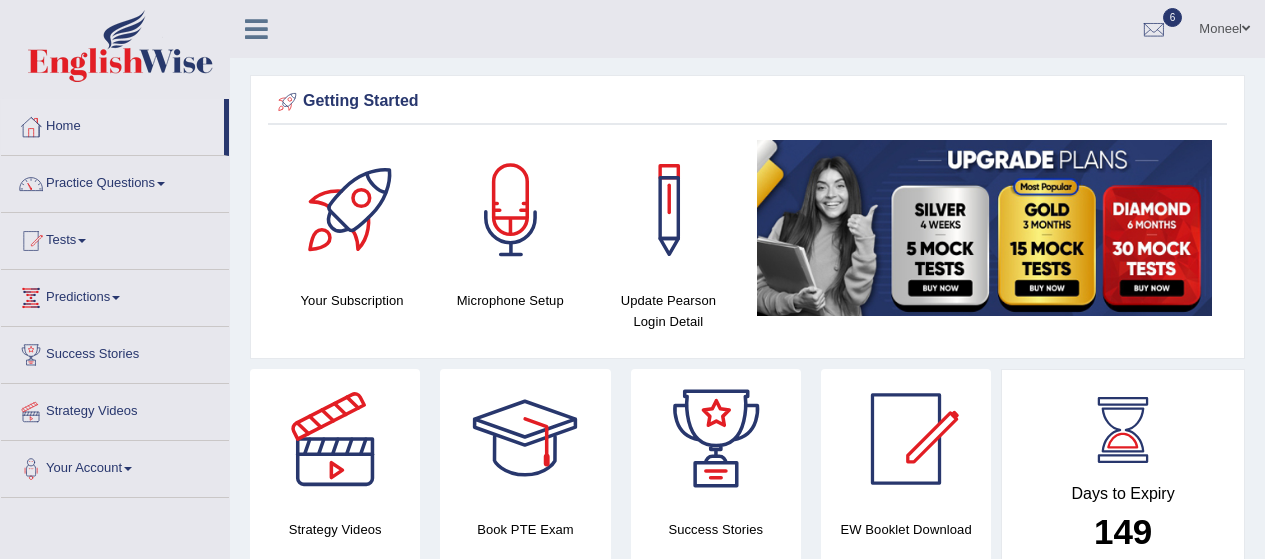 scroll, scrollTop: 1354, scrollLeft: 0, axis: vertical 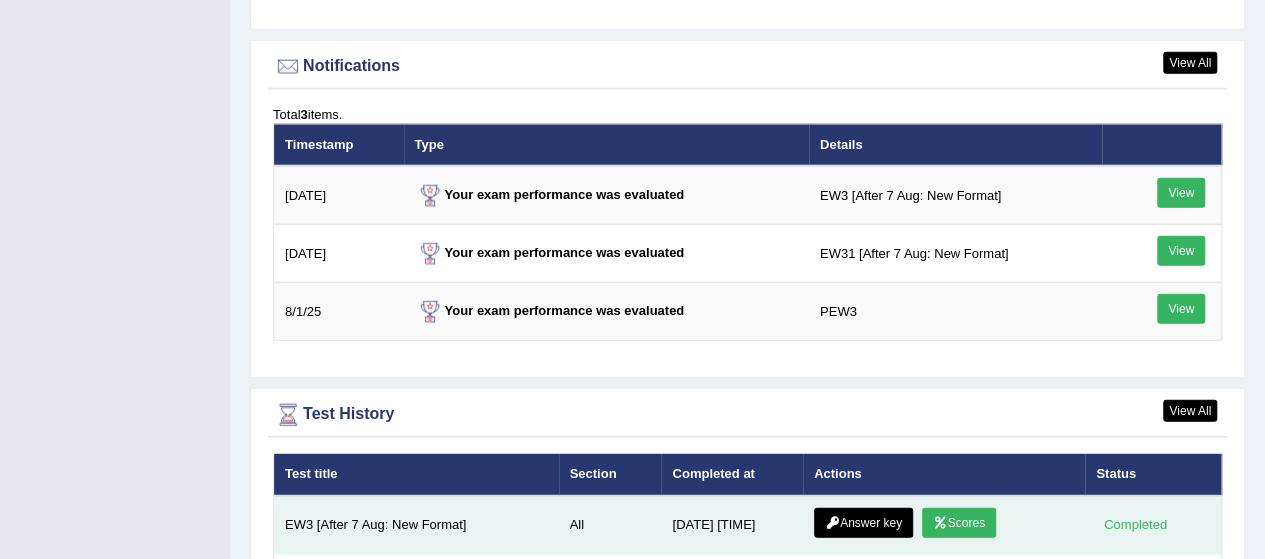 click on "Scores" at bounding box center (959, 523) 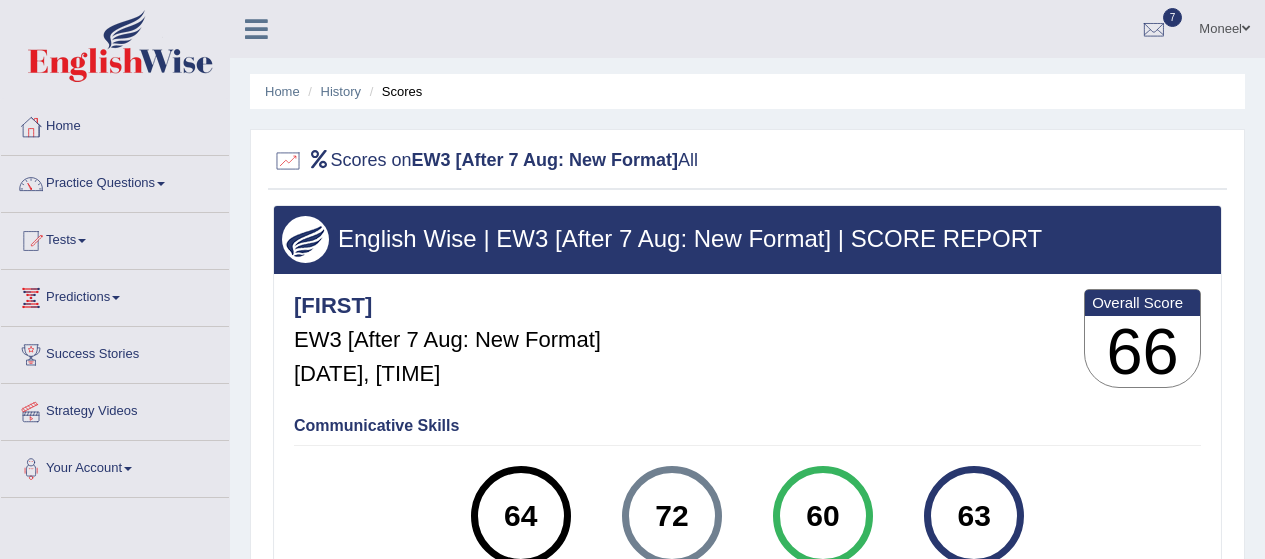 scroll, scrollTop: 0, scrollLeft: 0, axis: both 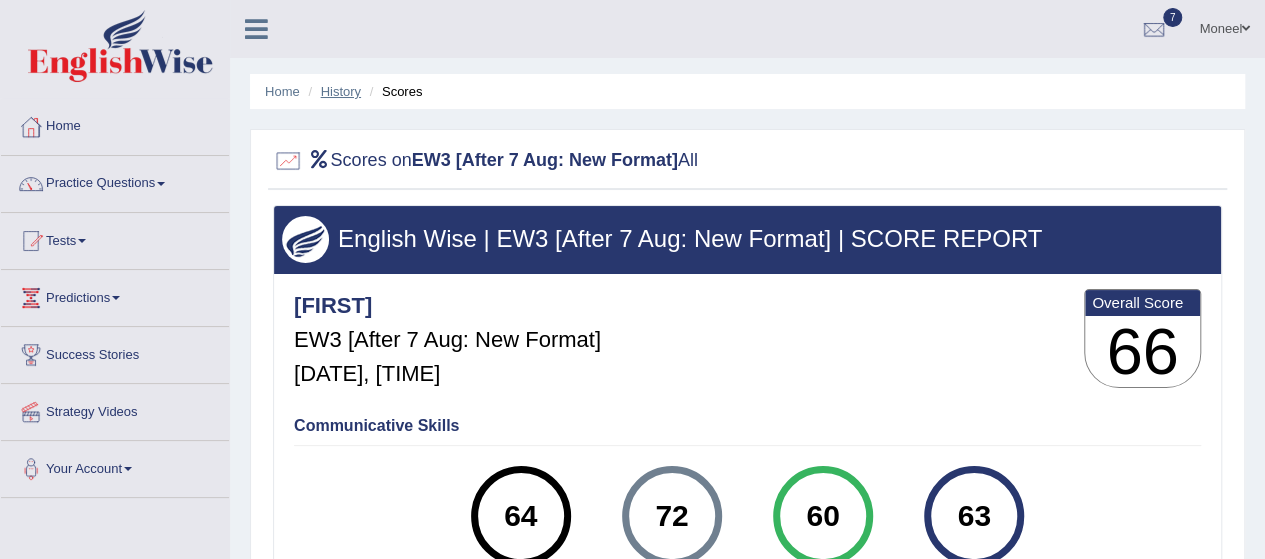 click on "History" at bounding box center [341, 91] 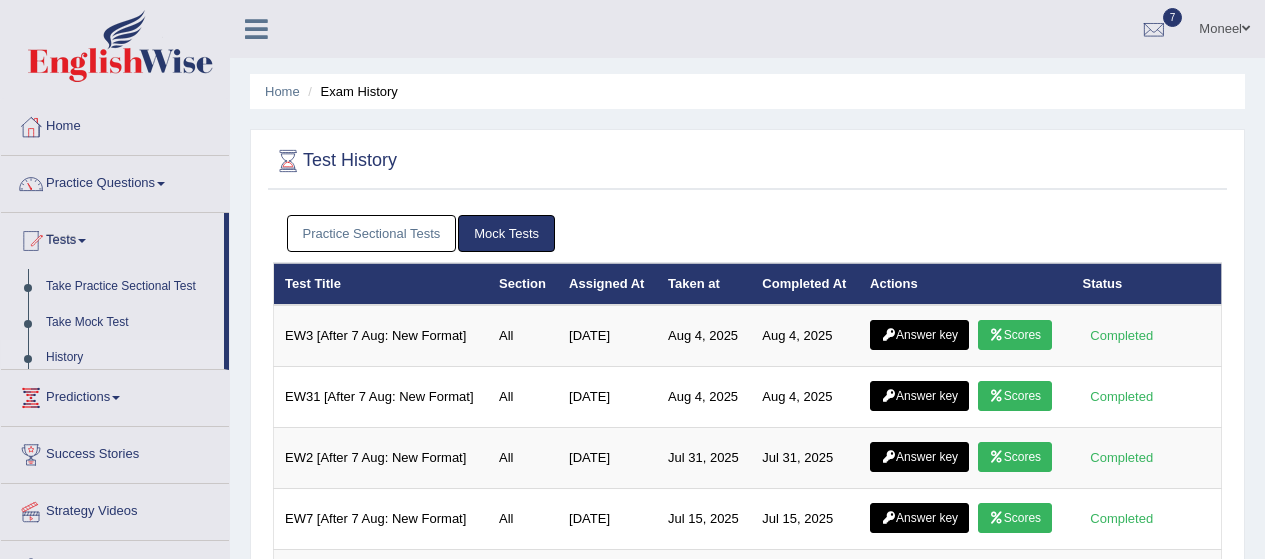 scroll, scrollTop: 82, scrollLeft: 0, axis: vertical 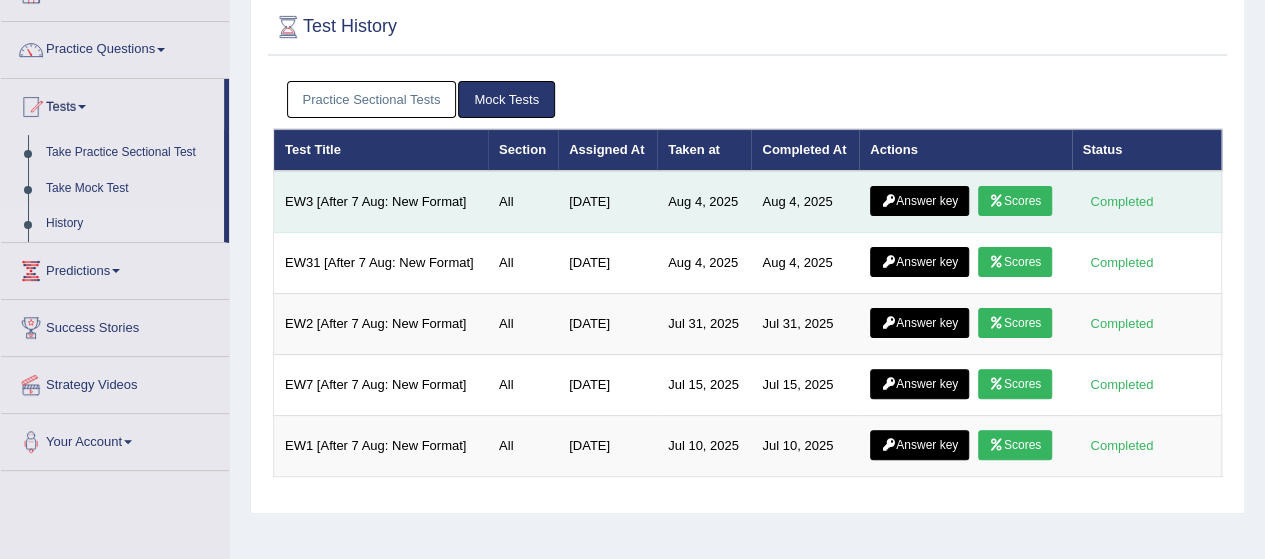 click on "Answer key" at bounding box center (919, 201) 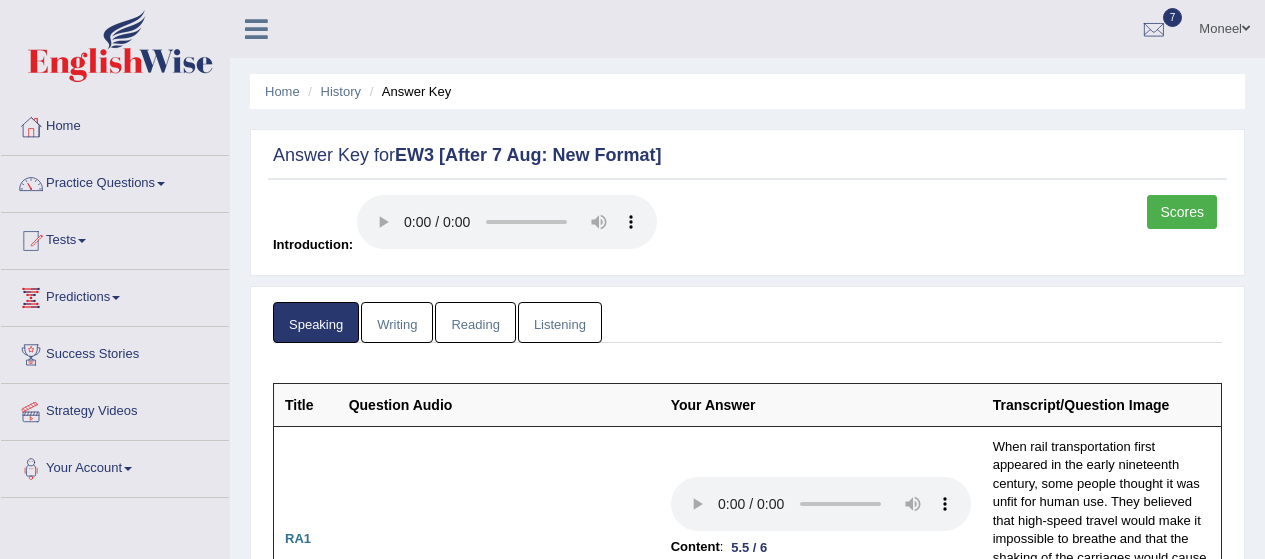 scroll, scrollTop: 158, scrollLeft: 0, axis: vertical 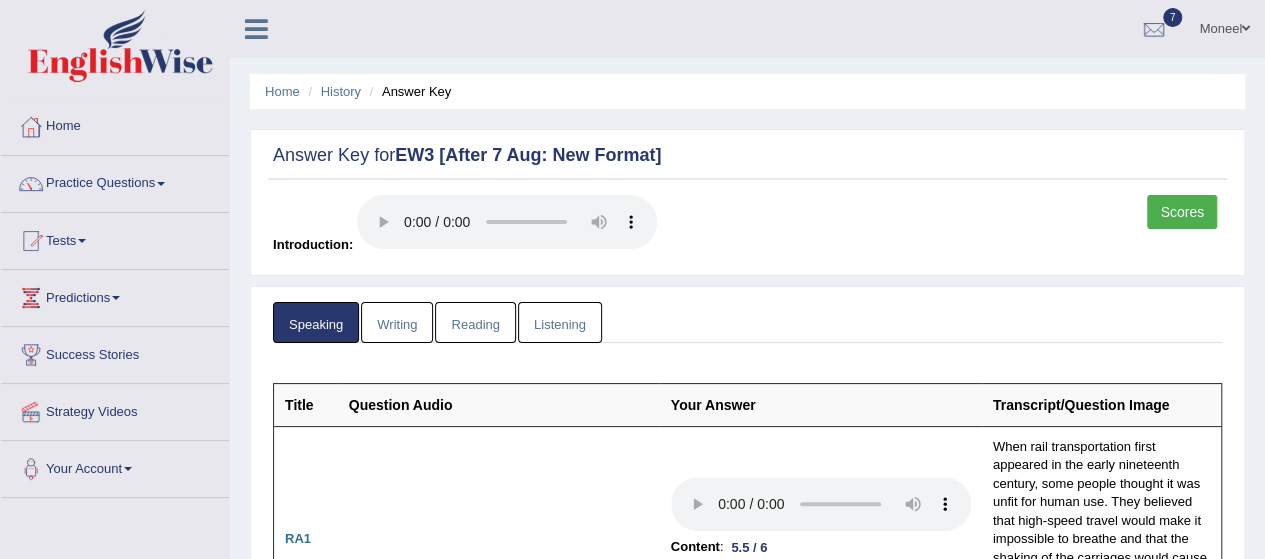click on "Writing" at bounding box center (397, 322) 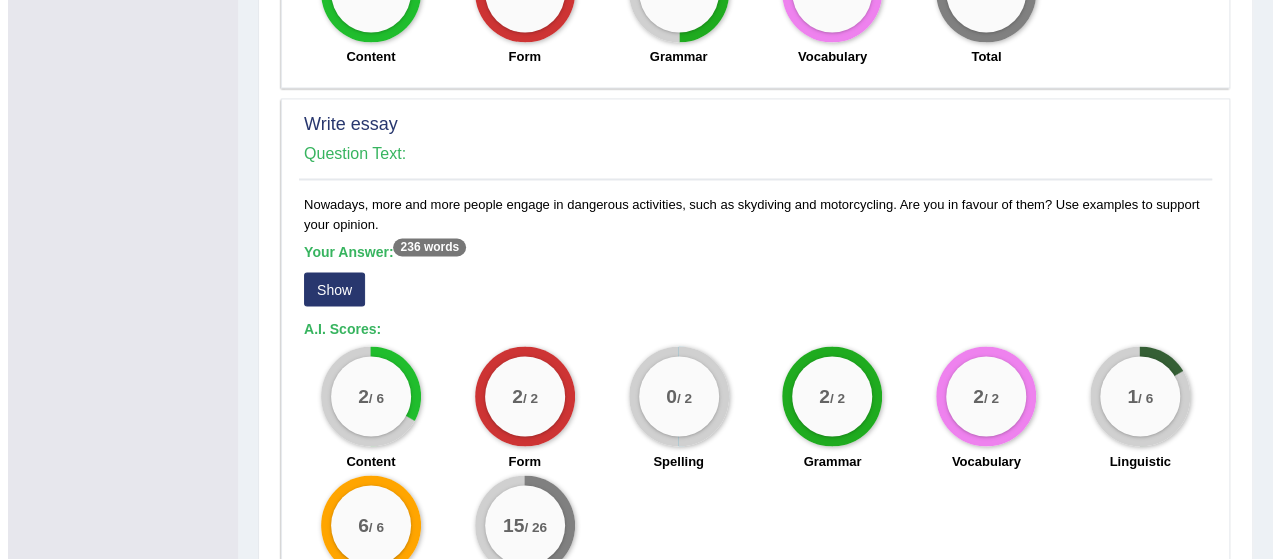 scroll, scrollTop: 1541, scrollLeft: 0, axis: vertical 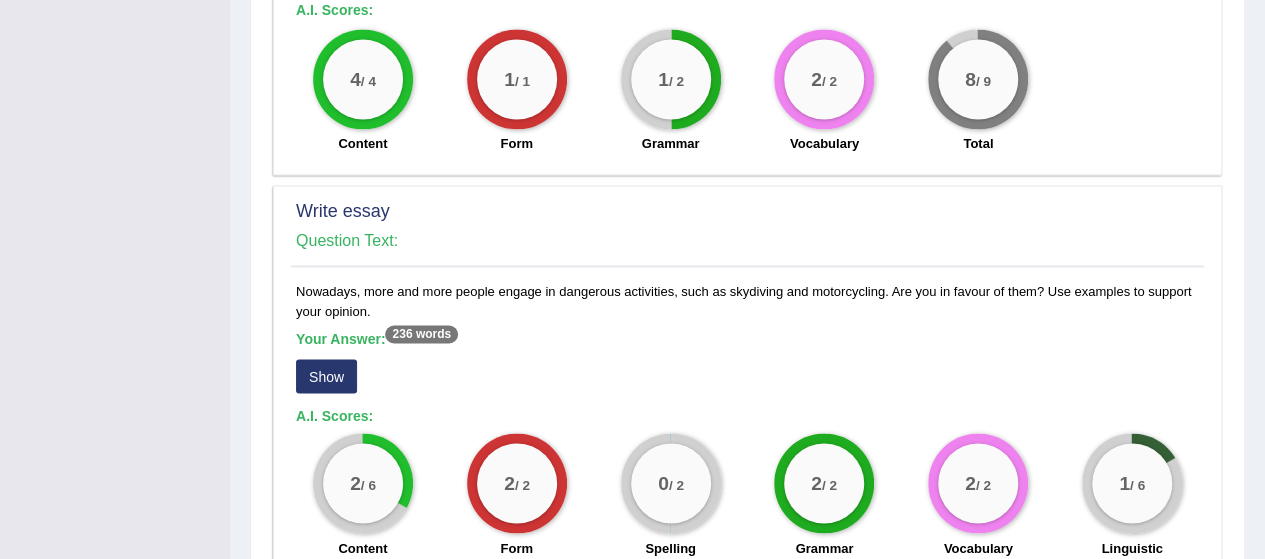 click on "Show" at bounding box center (326, 376) 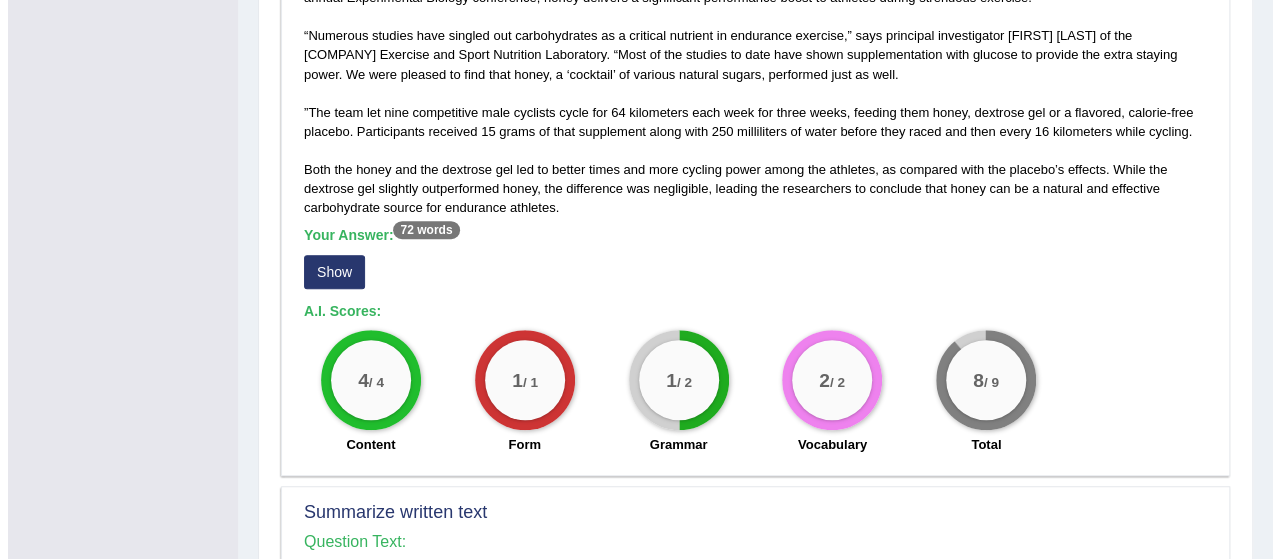 scroll, scrollTop: 503, scrollLeft: 0, axis: vertical 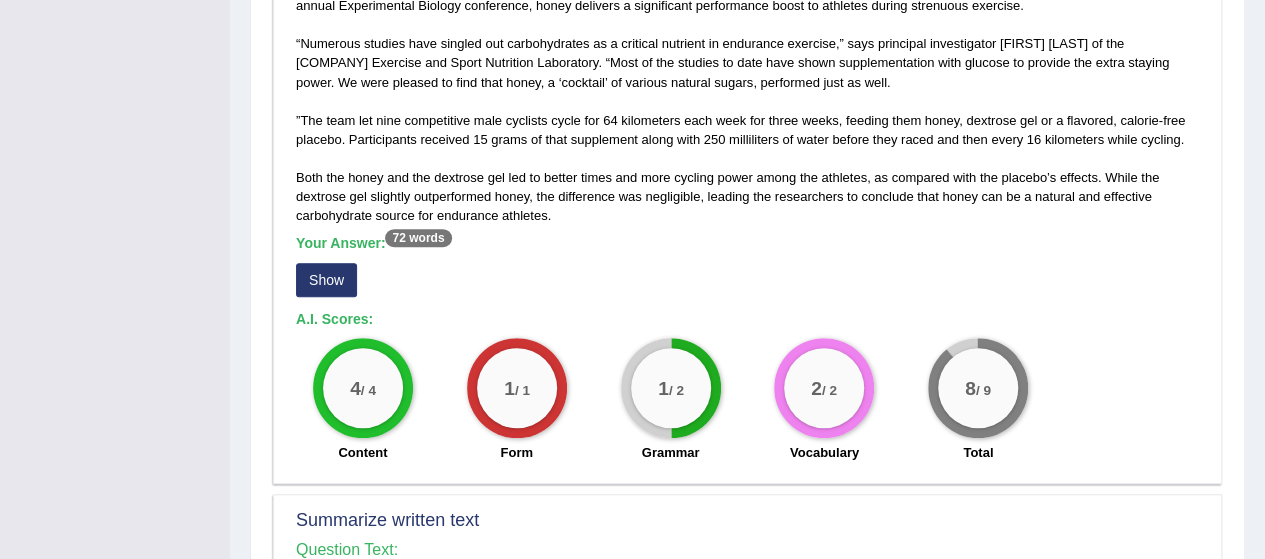 click on "Show" at bounding box center (326, 280) 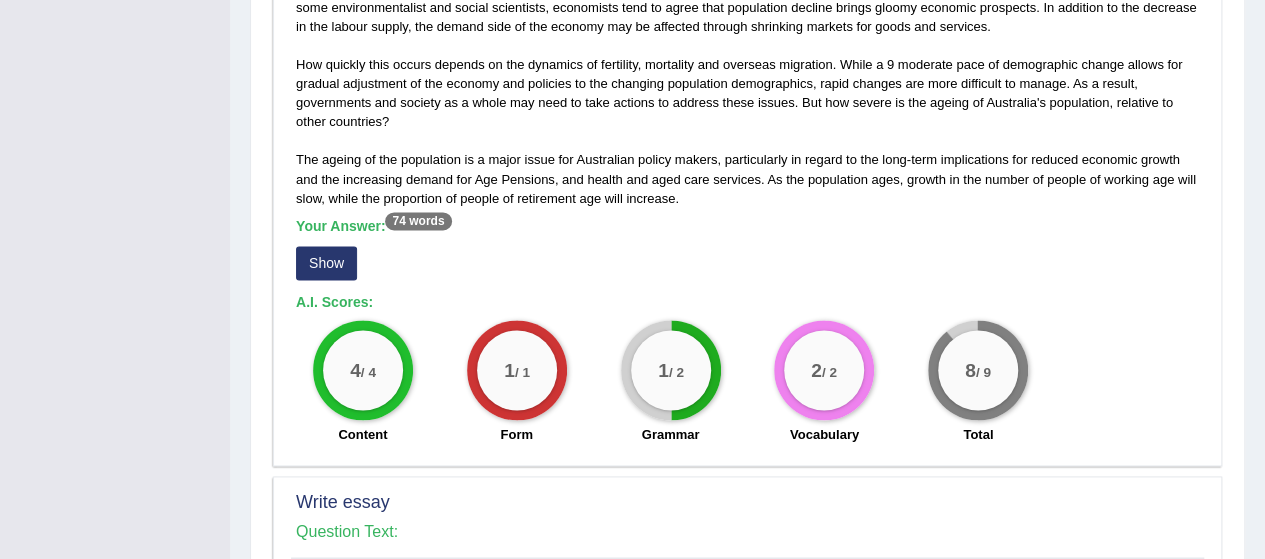 scroll, scrollTop: 1290, scrollLeft: 0, axis: vertical 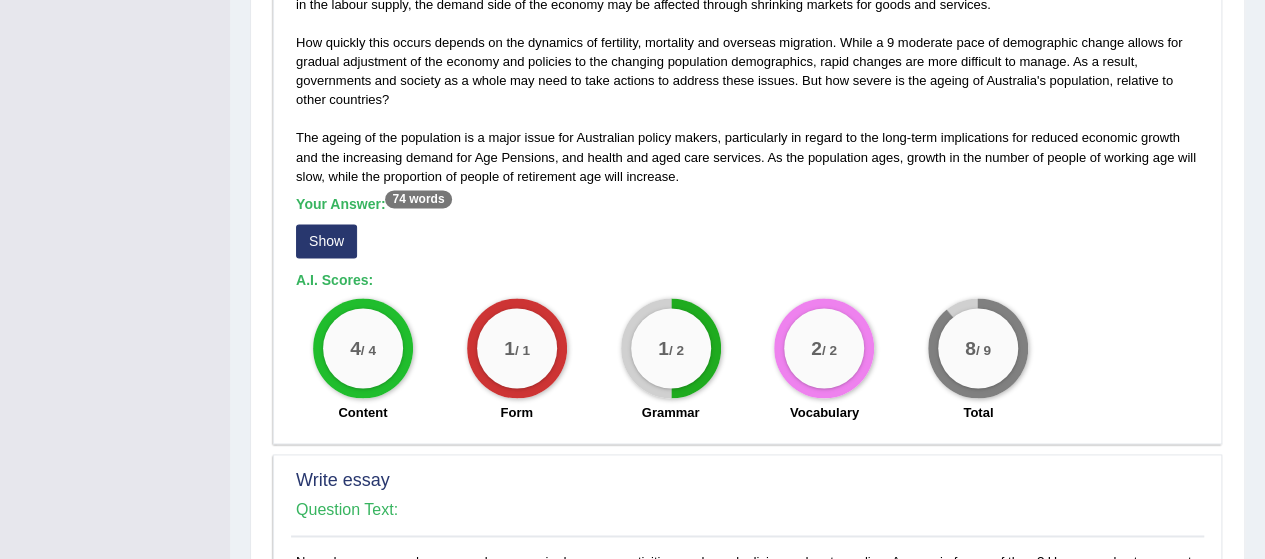 click on "Show" at bounding box center (326, 241) 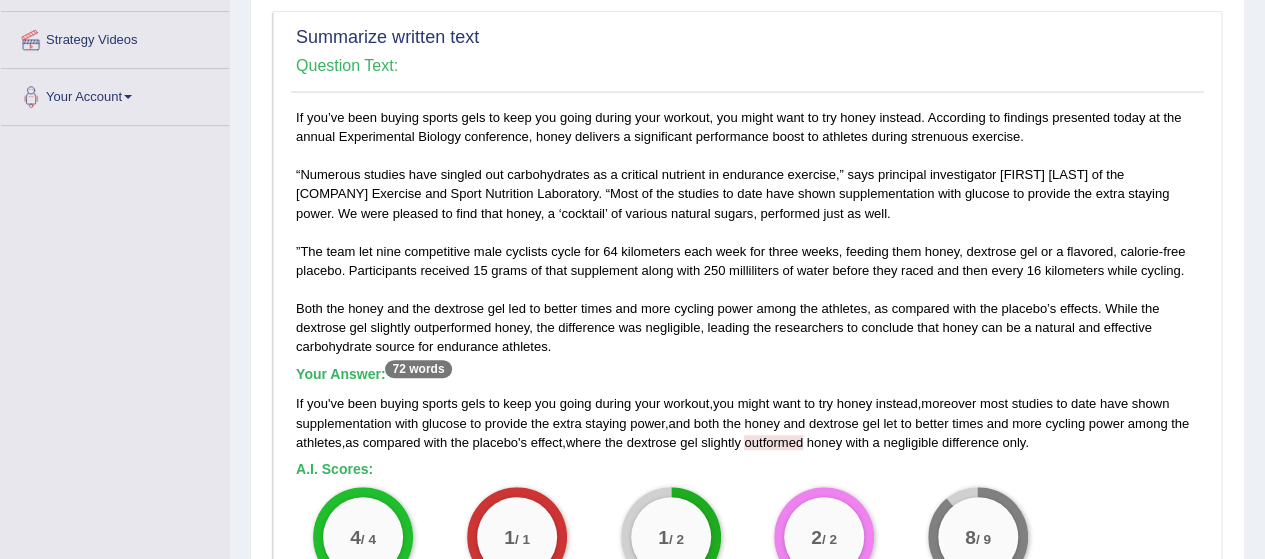 scroll, scrollTop: 0, scrollLeft: 0, axis: both 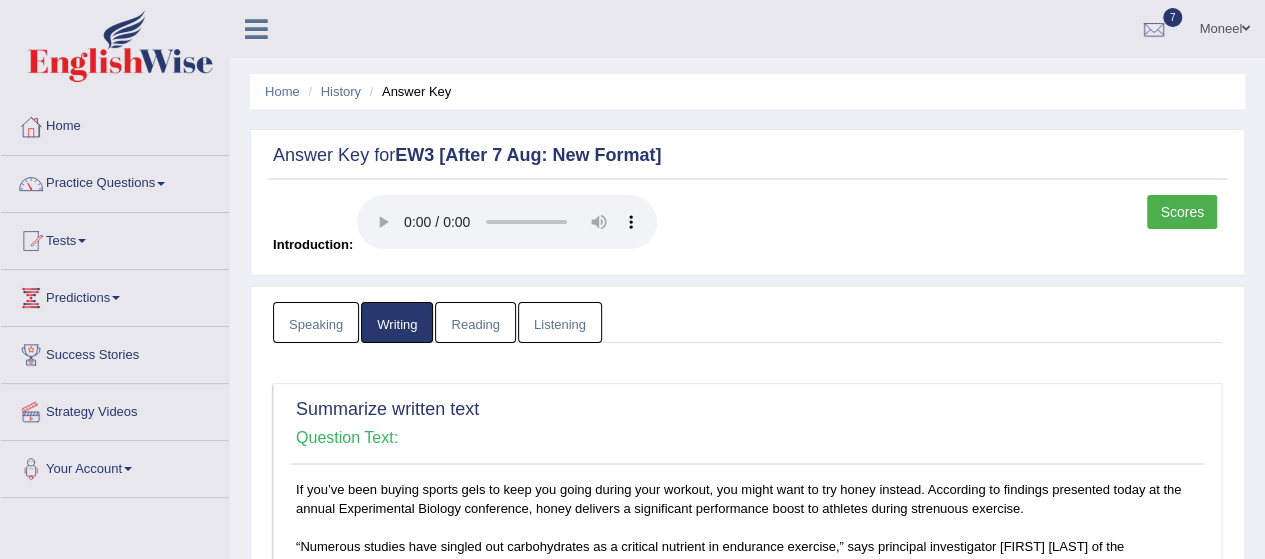 click on "Reading" at bounding box center (475, 322) 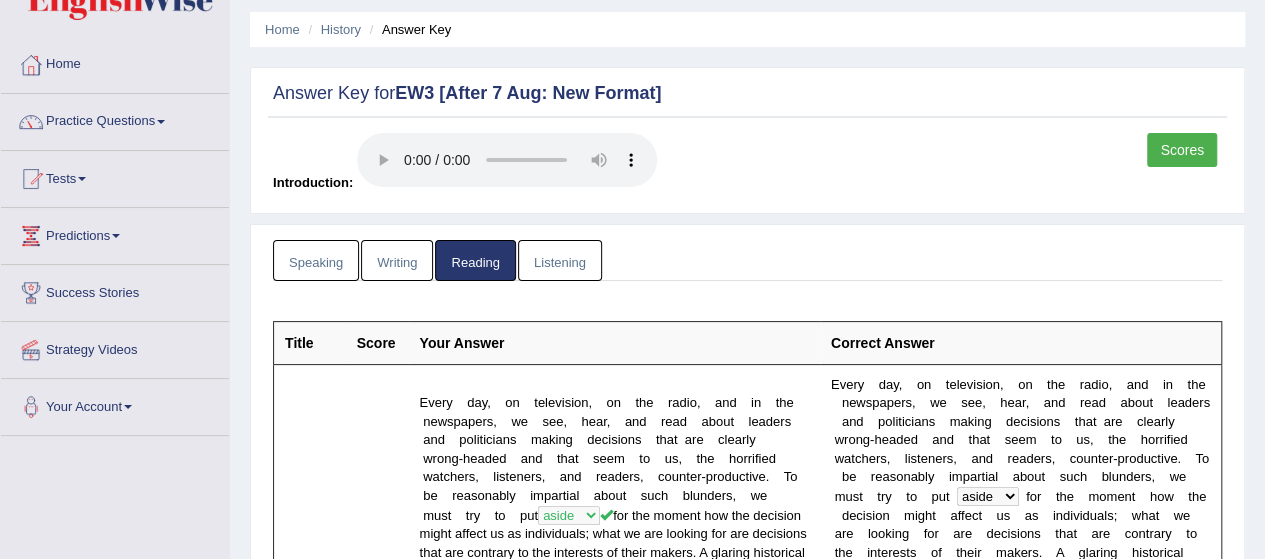scroll, scrollTop: 0, scrollLeft: 0, axis: both 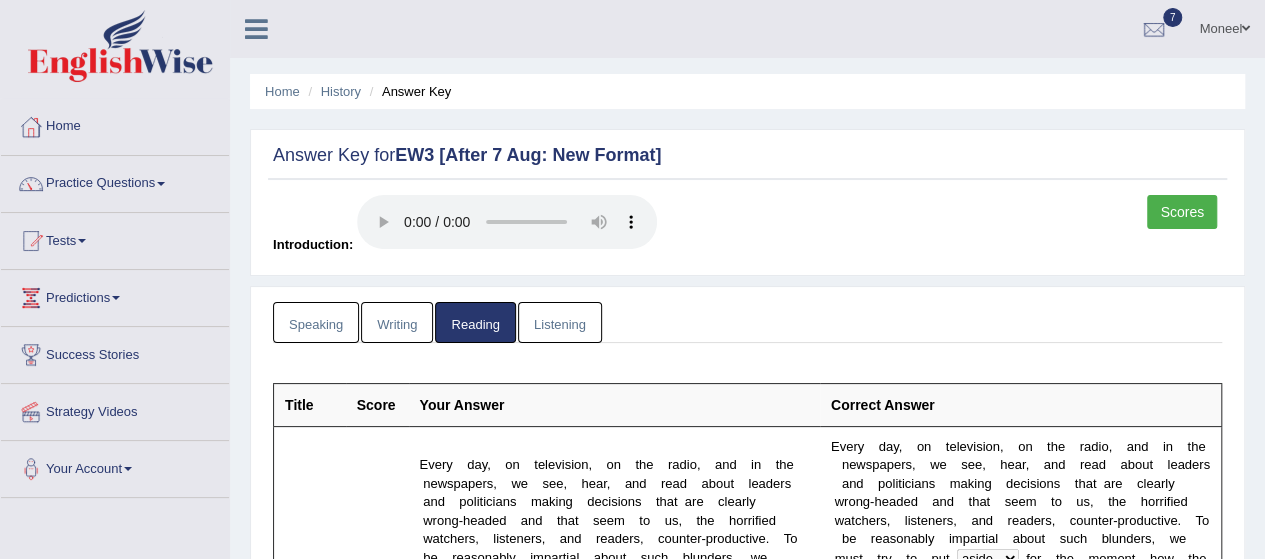 click on "Listening" at bounding box center [560, 322] 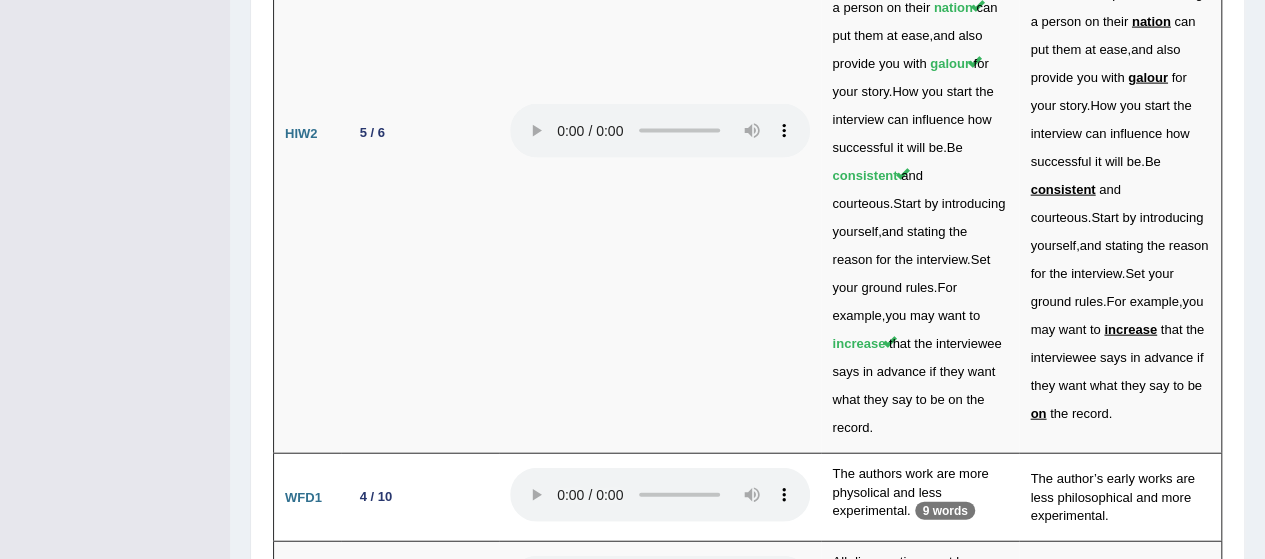 scroll, scrollTop: 6029, scrollLeft: 0, axis: vertical 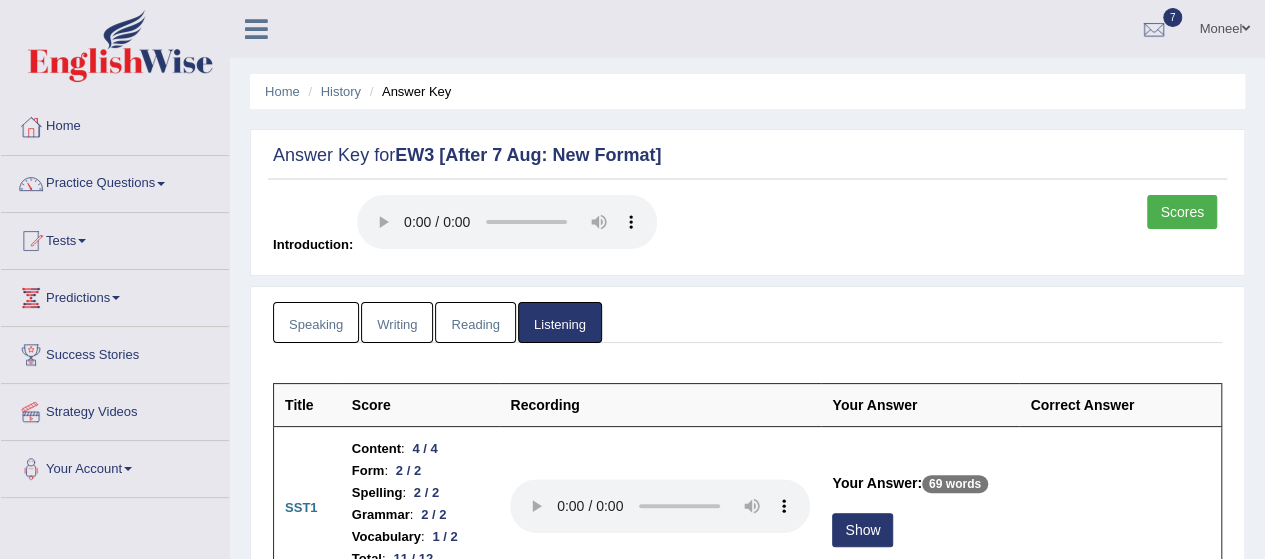 click on "Scores" at bounding box center (1182, 212) 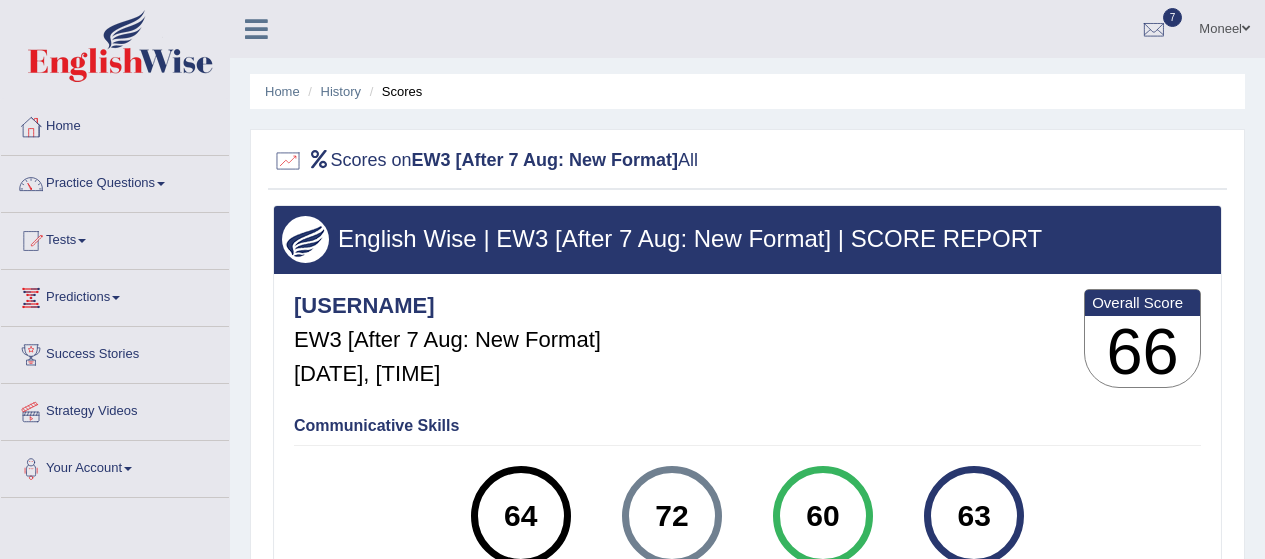 scroll, scrollTop: 490, scrollLeft: 0, axis: vertical 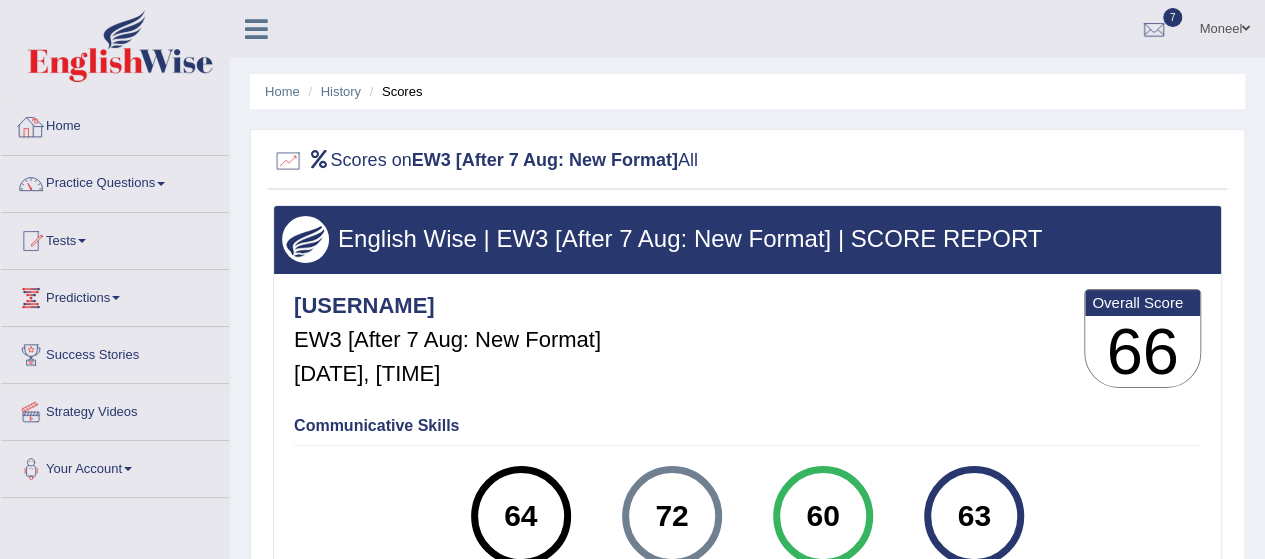 click on "Home" at bounding box center [115, 124] 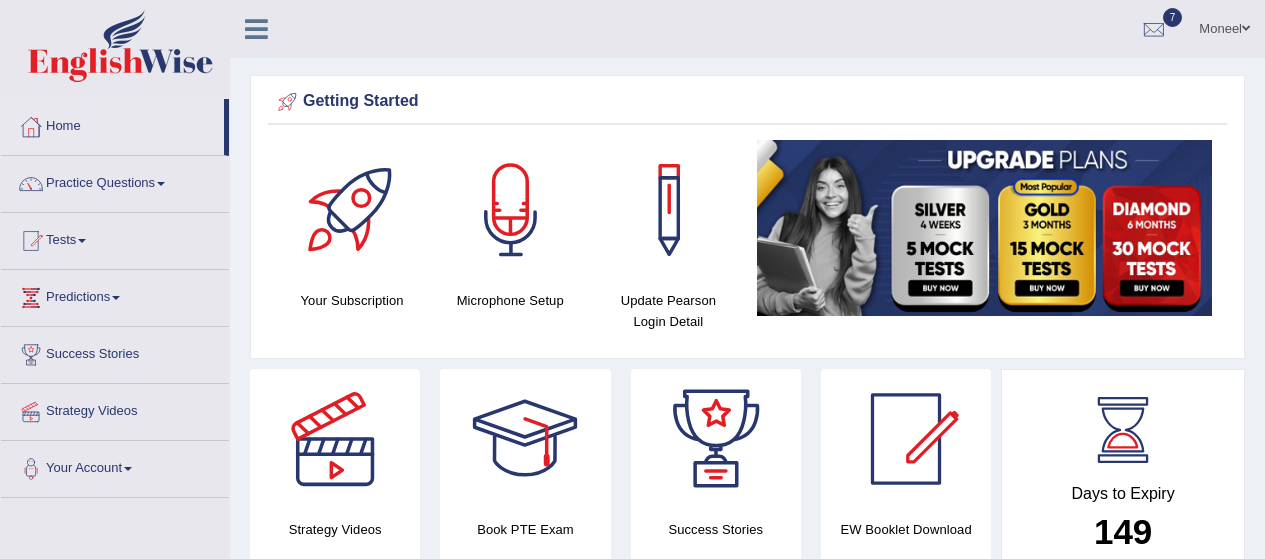 scroll, scrollTop: 0, scrollLeft: 0, axis: both 